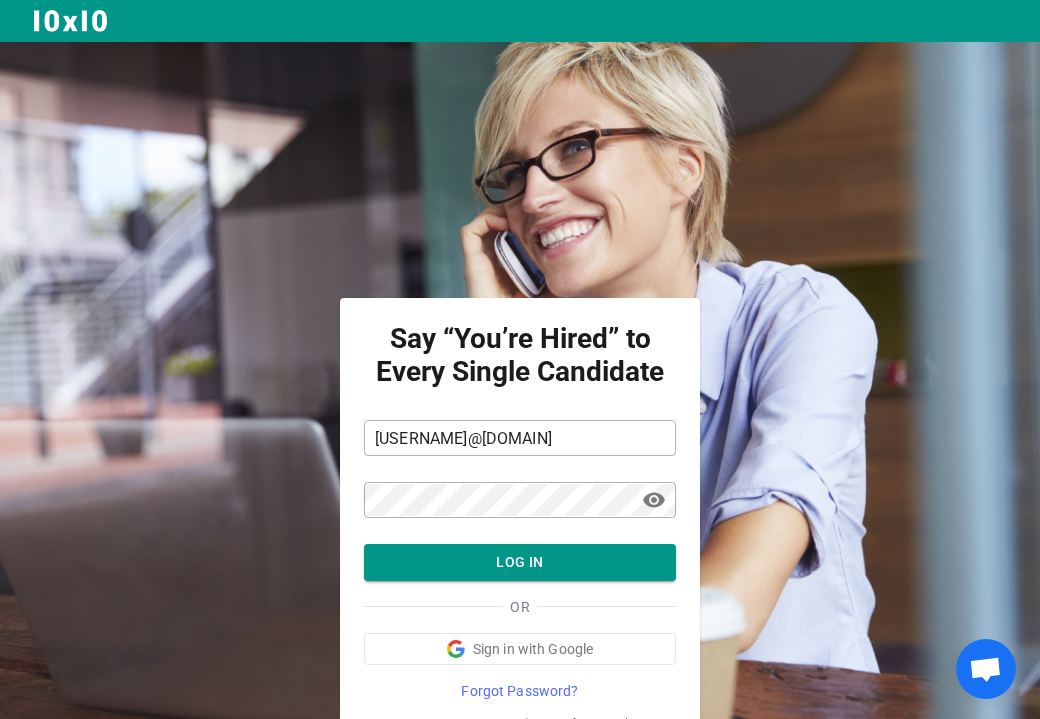 scroll, scrollTop: 78, scrollLeft: 0, axis: vertical 